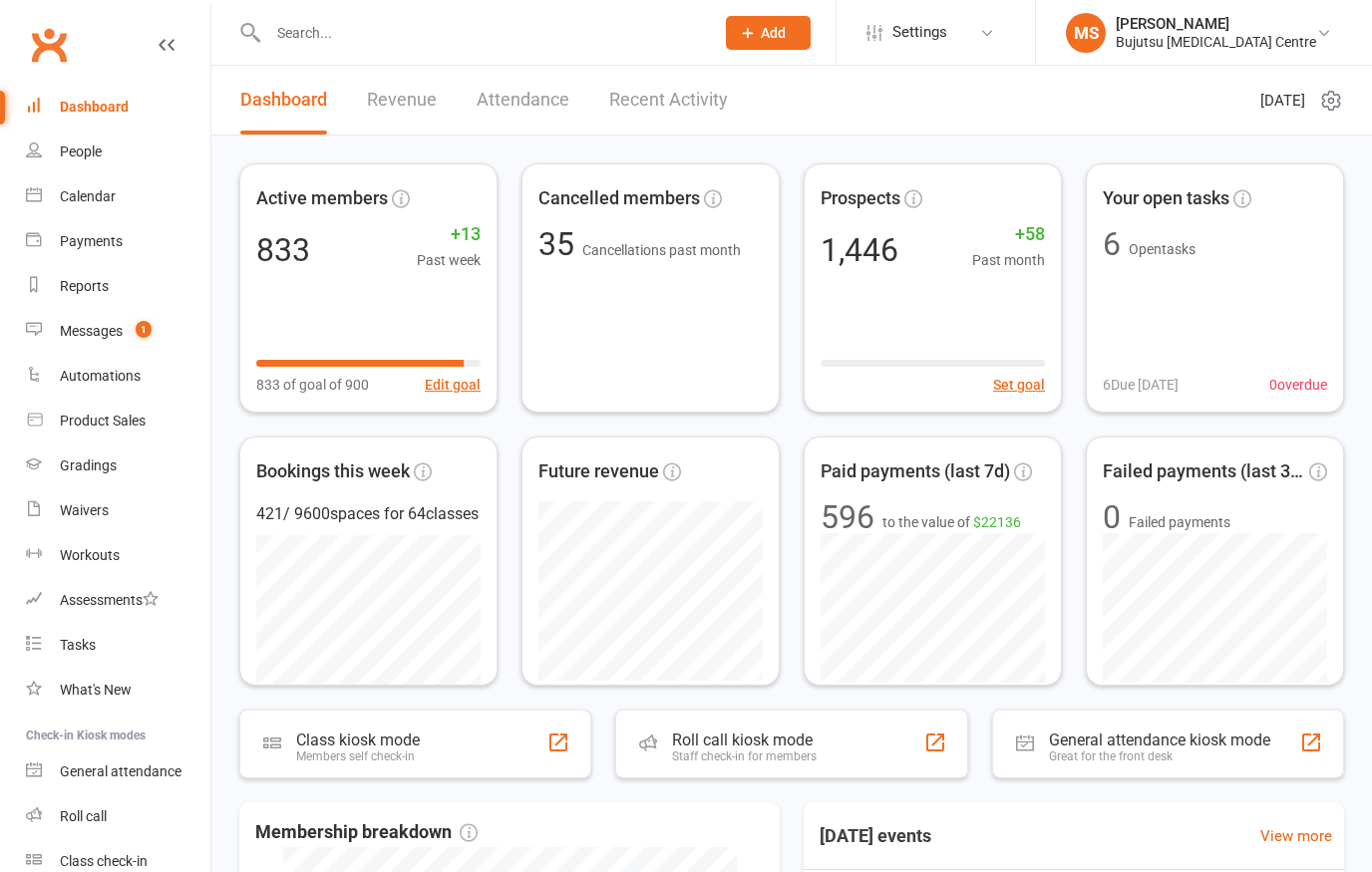 scroll, scrollTop: 0, scrollLeft: 0, axis: both 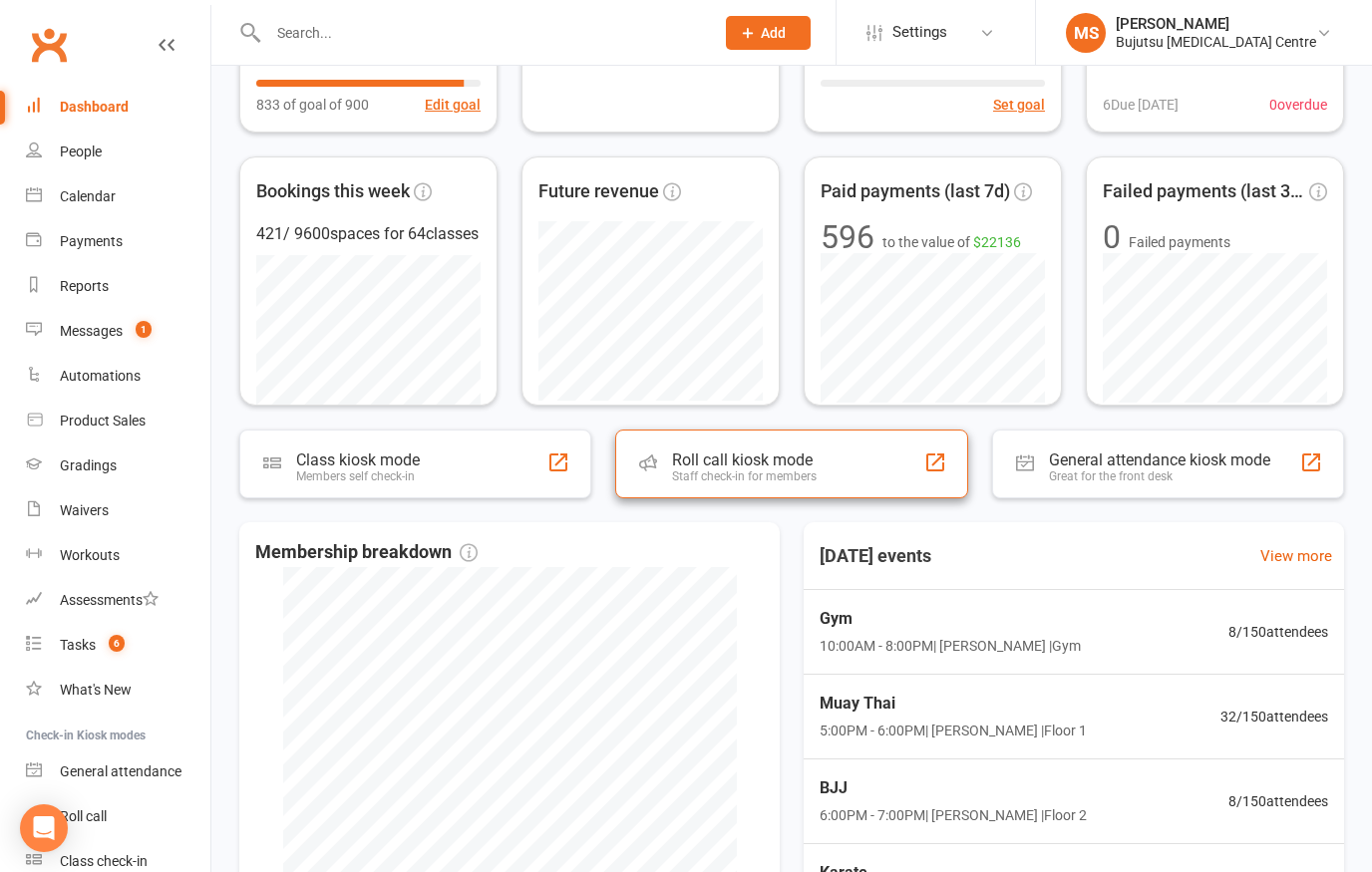 click on "Roll call kiosk mode Staff check-in for members" at bounding box center (791, 463) 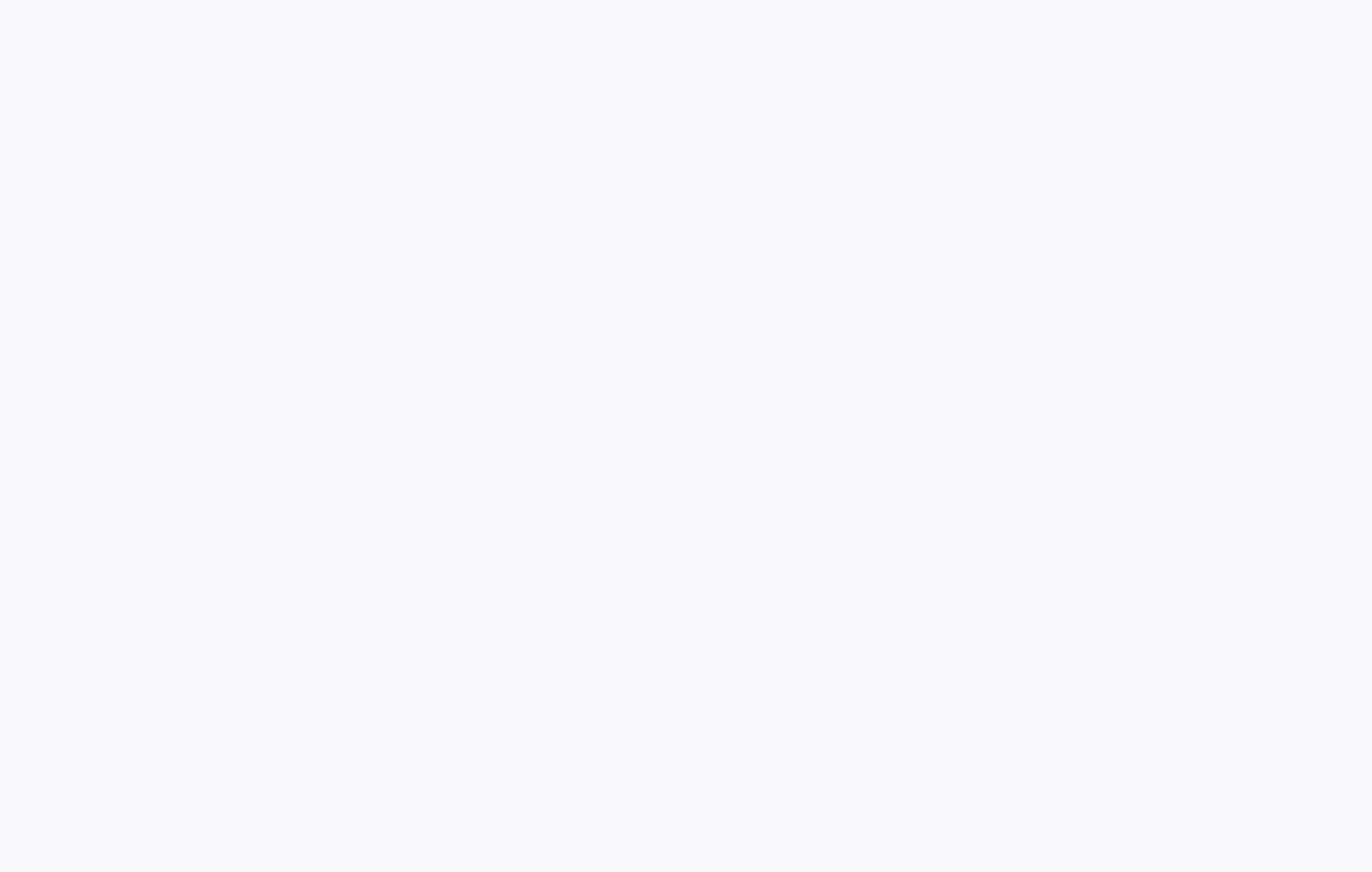 scroll, scrollTop: 0, scrollLeft: 0, axis: both 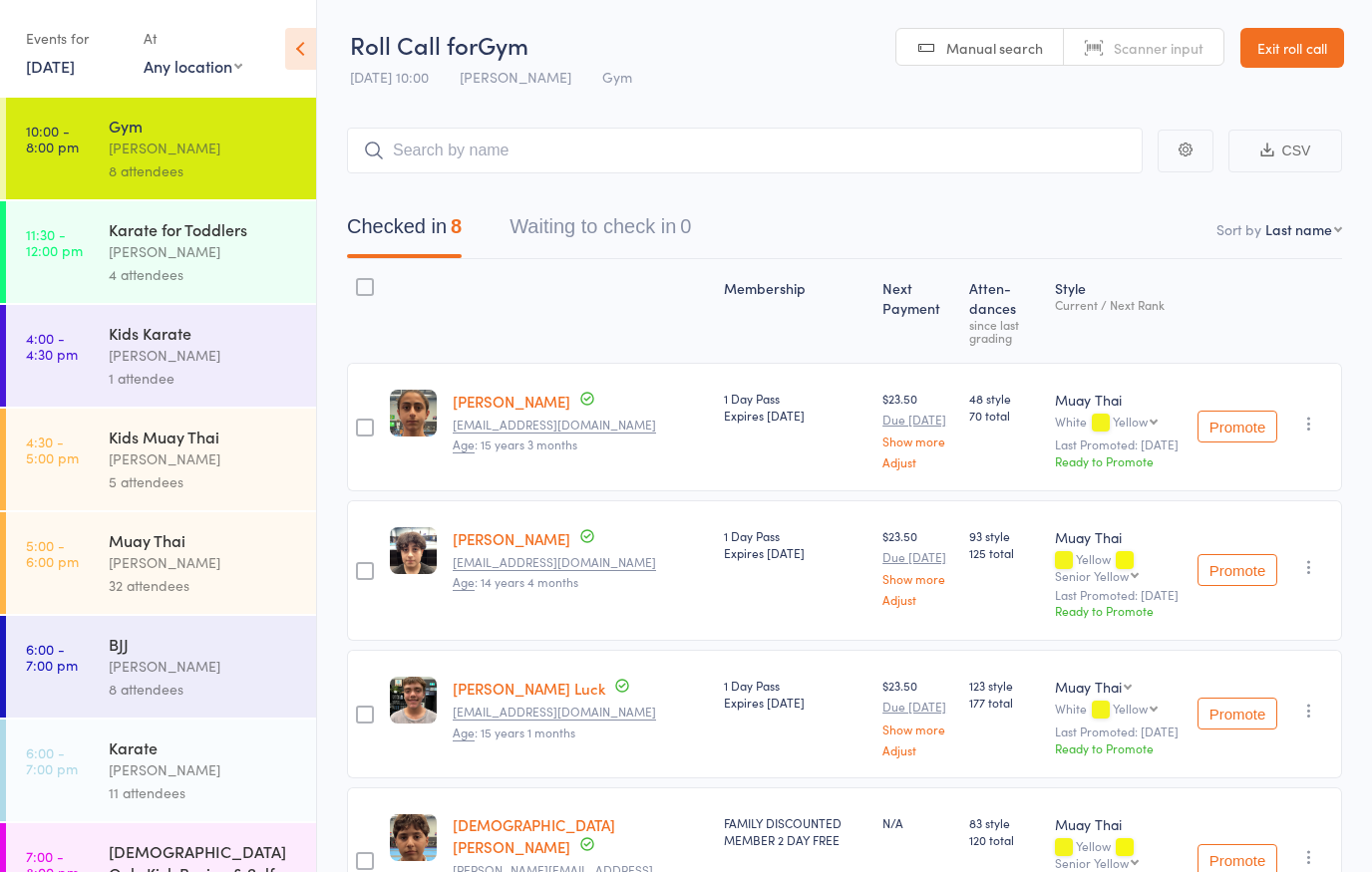 click on "[PERSON_NAME]" at bounding box center [203, 666] 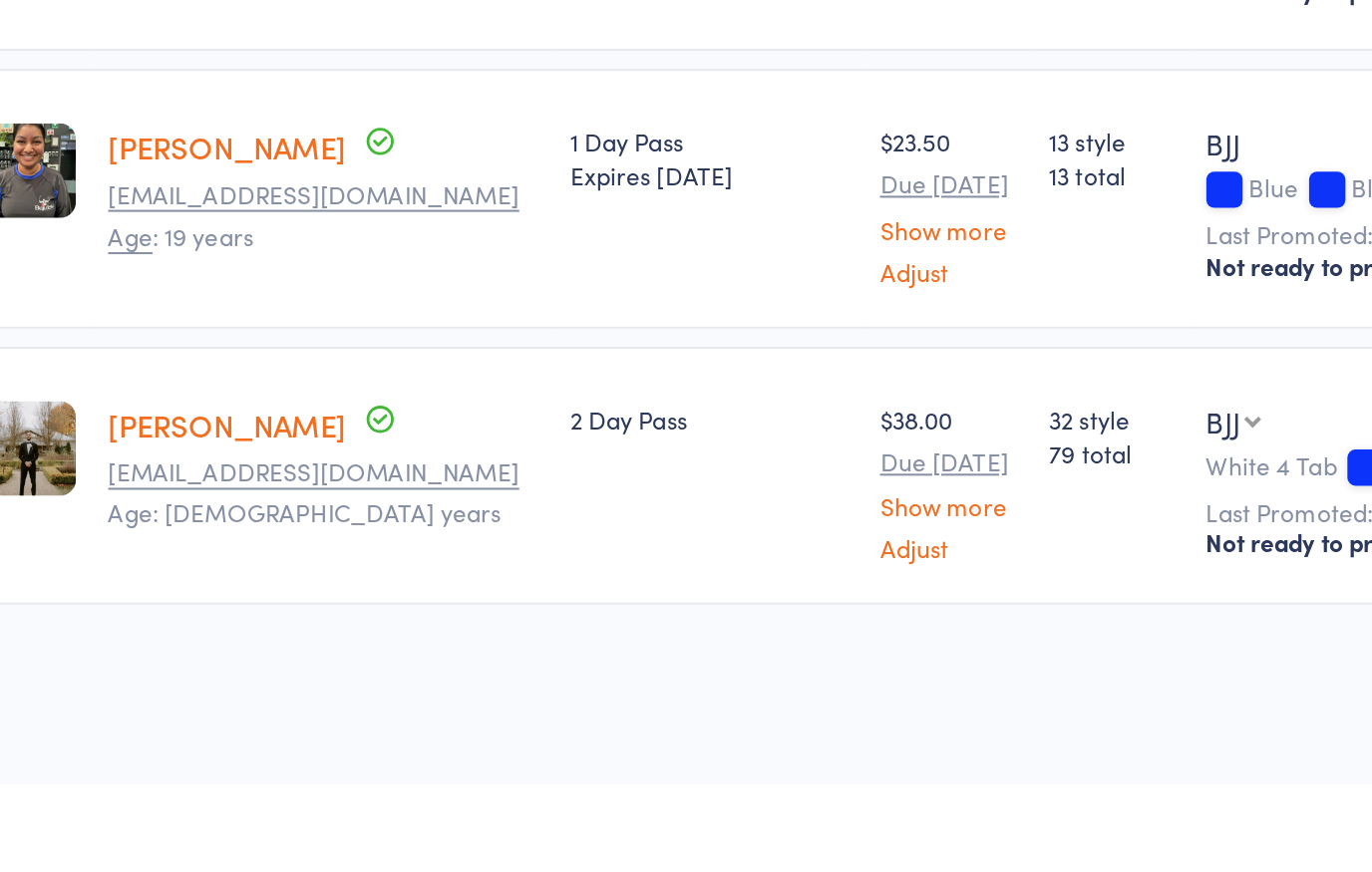 scroll, scrollTop: 749, scrollLeft: 0, axis: vertical 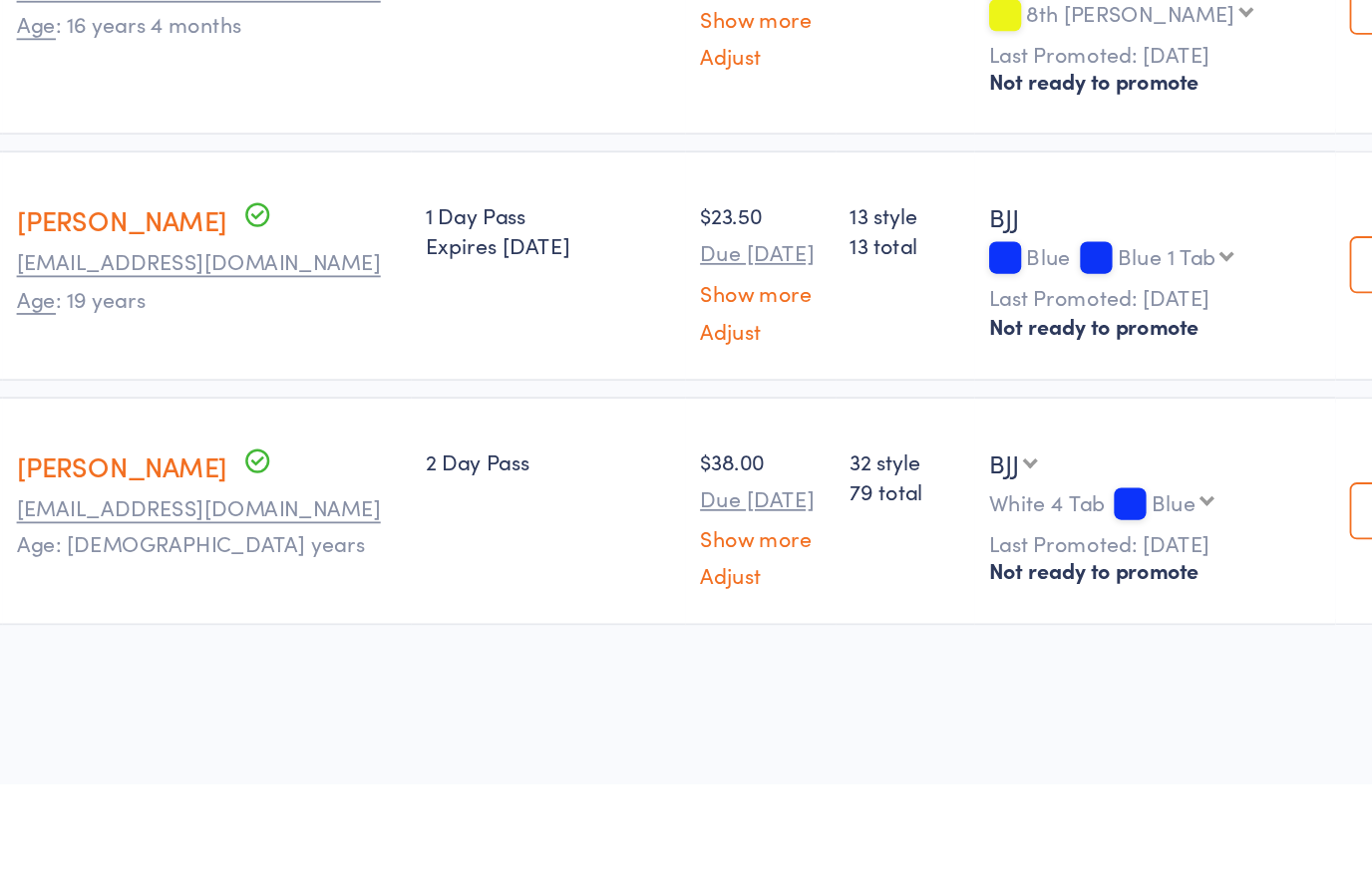 click on "2 Day Pass" at bounding box center (750, 720) 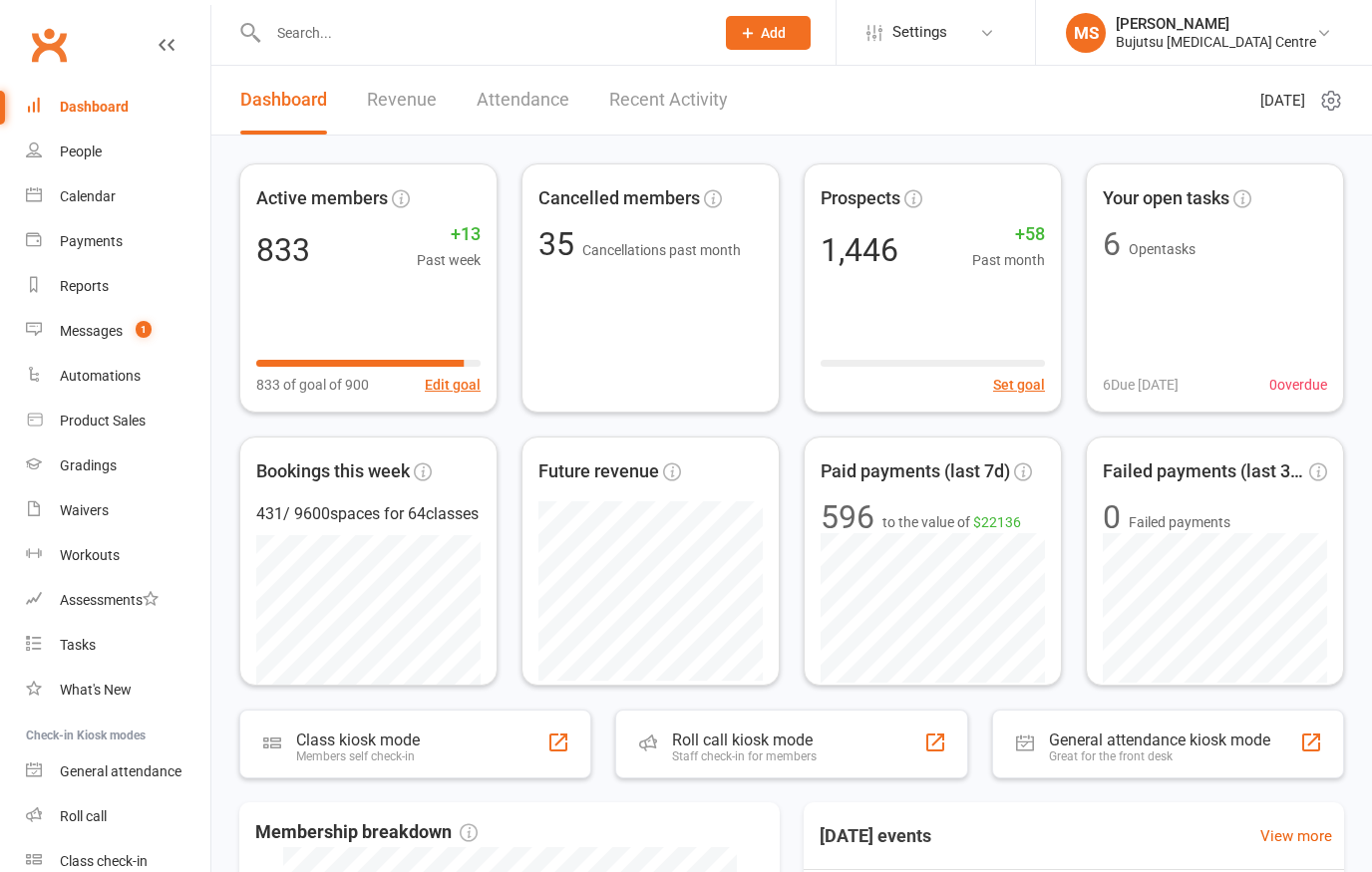 scroll, scrollTop: 0, scrollLeft: 0, axis: both 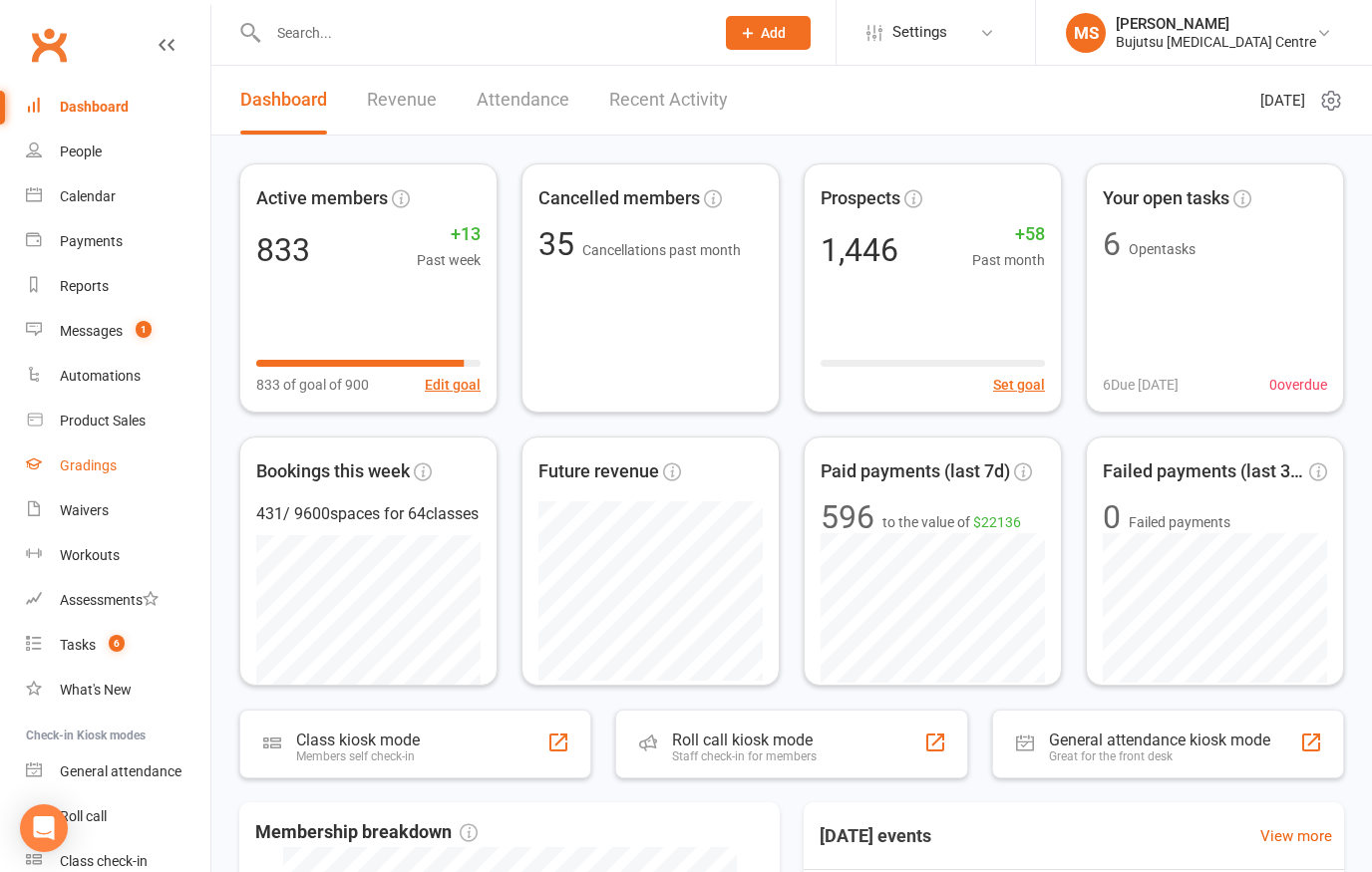 click on "Gradings" at bounding box center [118, 465] 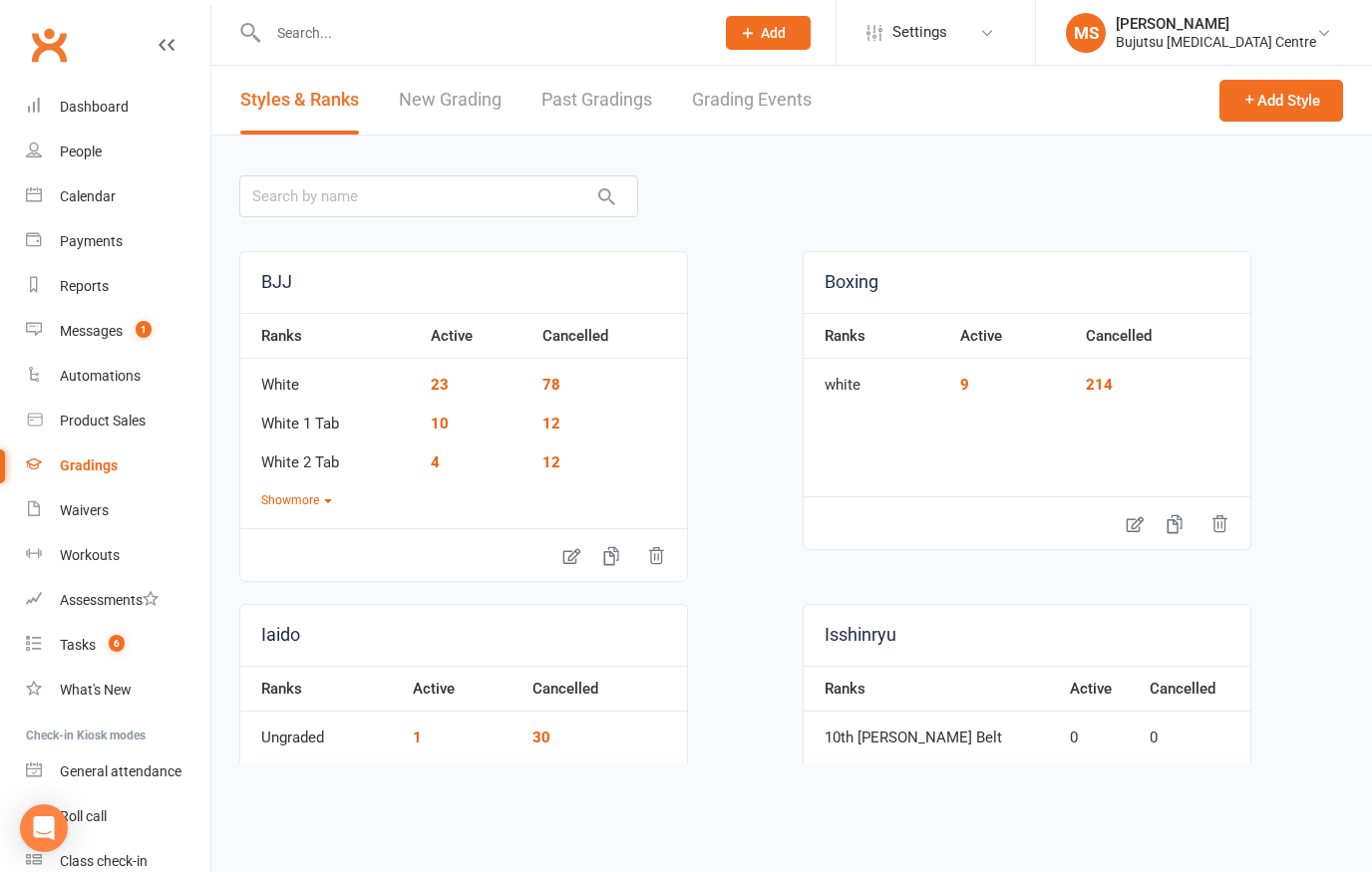 click on "New Grading" at bounding box center (450, 100) 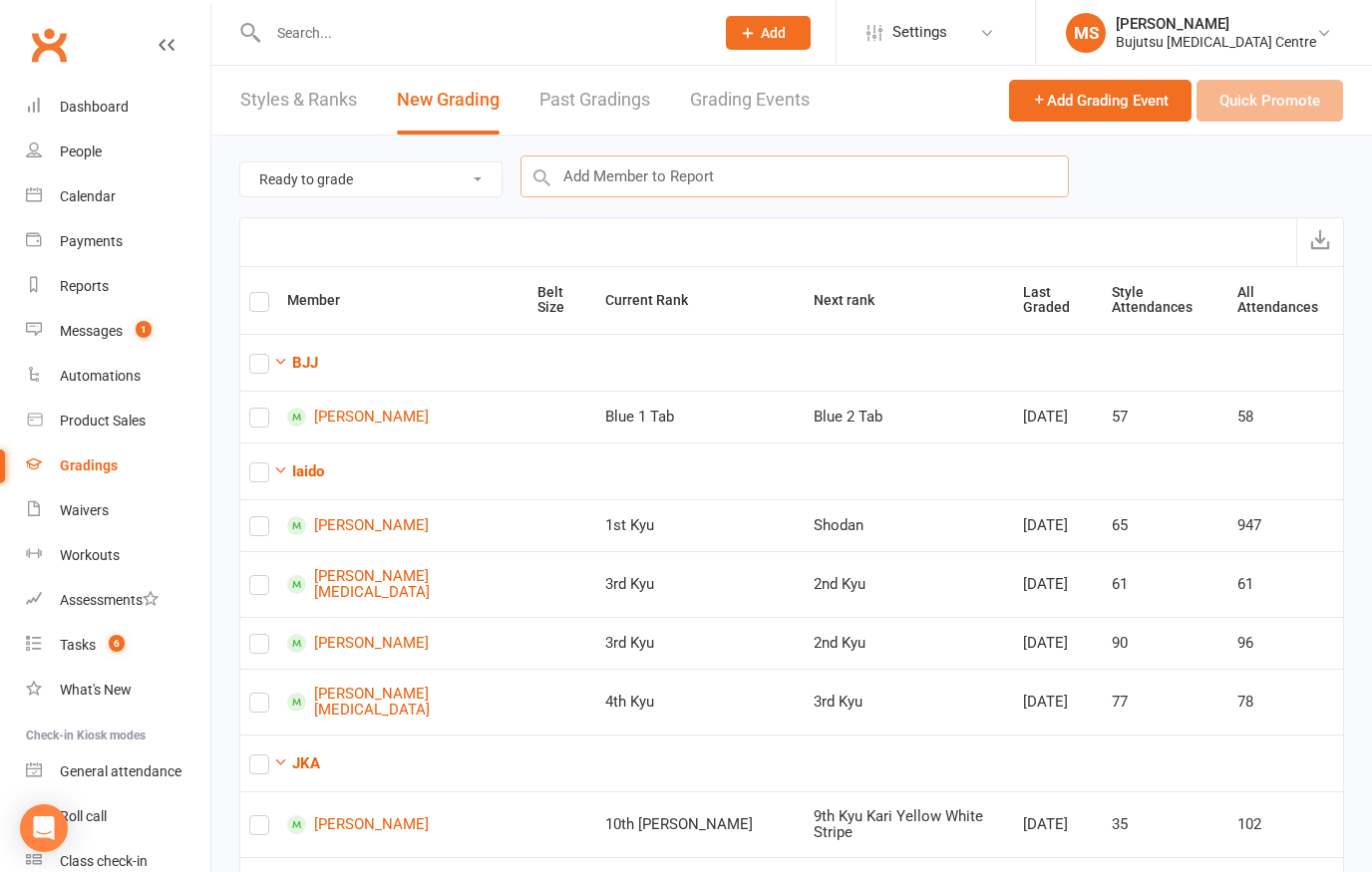 click at bounding box center (795, 176) 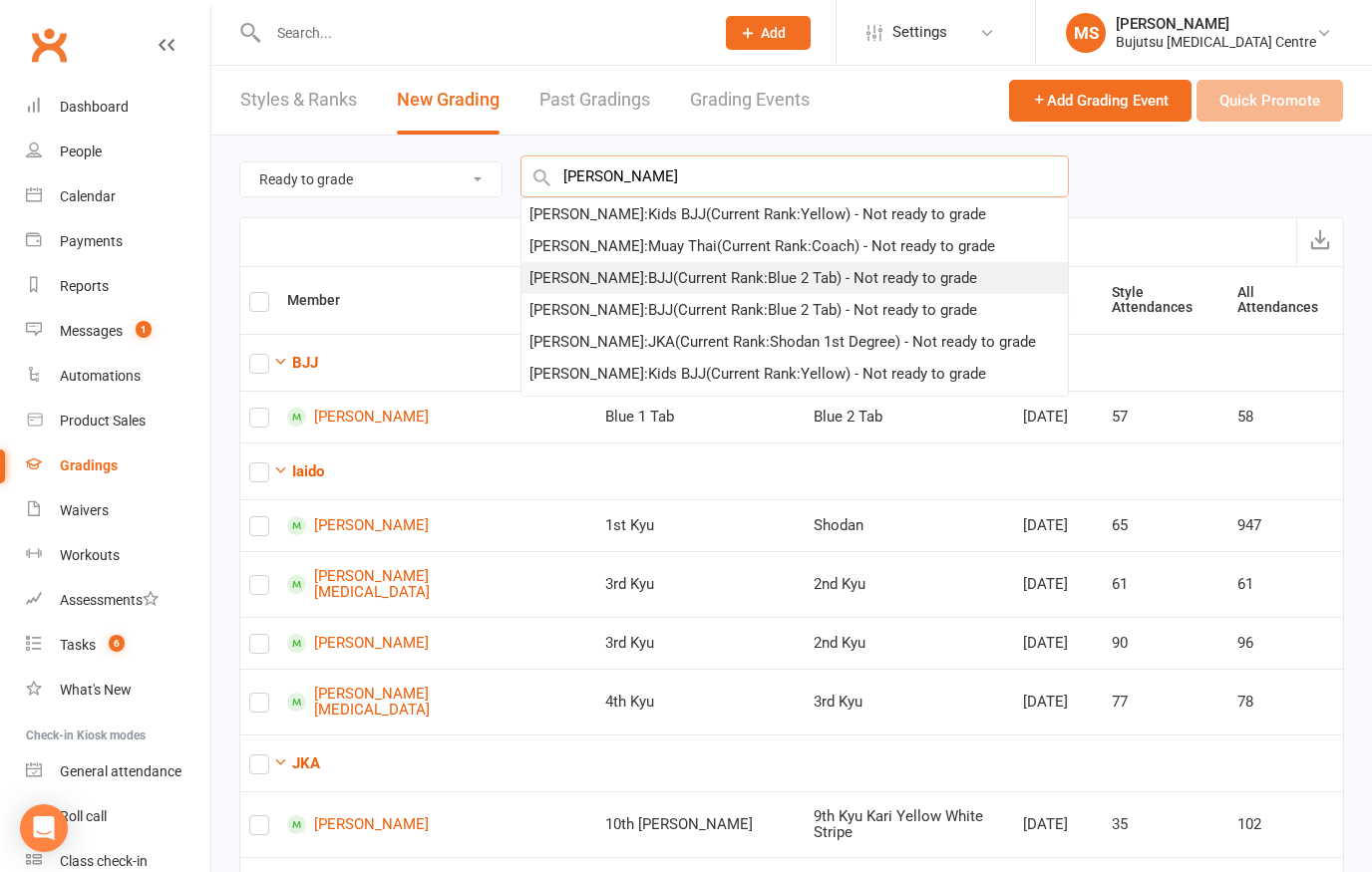 type on "Andrew graydon" 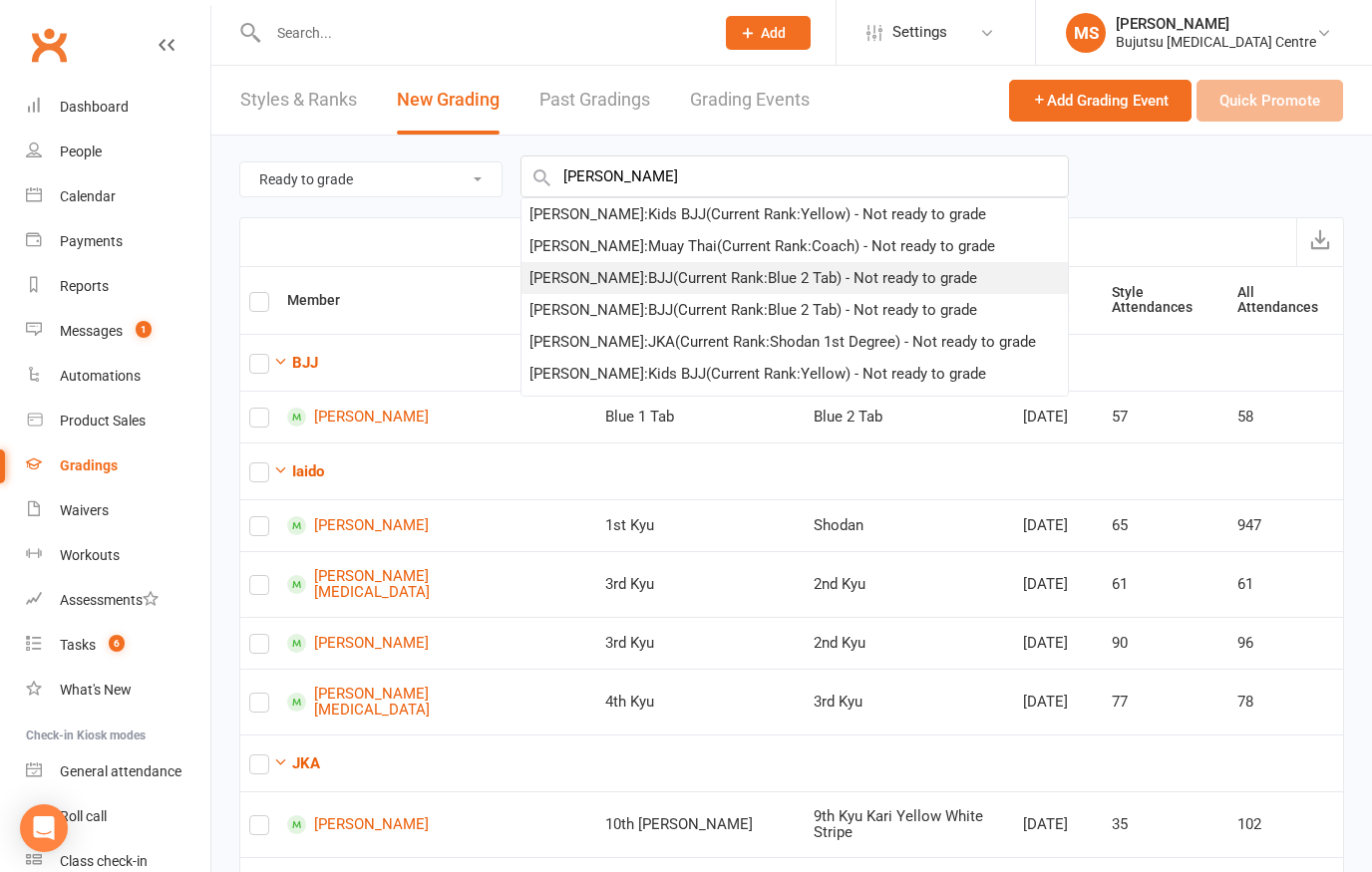 click on "Andrew Graydon :  BJJ  (Current Rank:  Blue 2 Tab ) -   Not ready to grade" at bounding box center [753, 278] 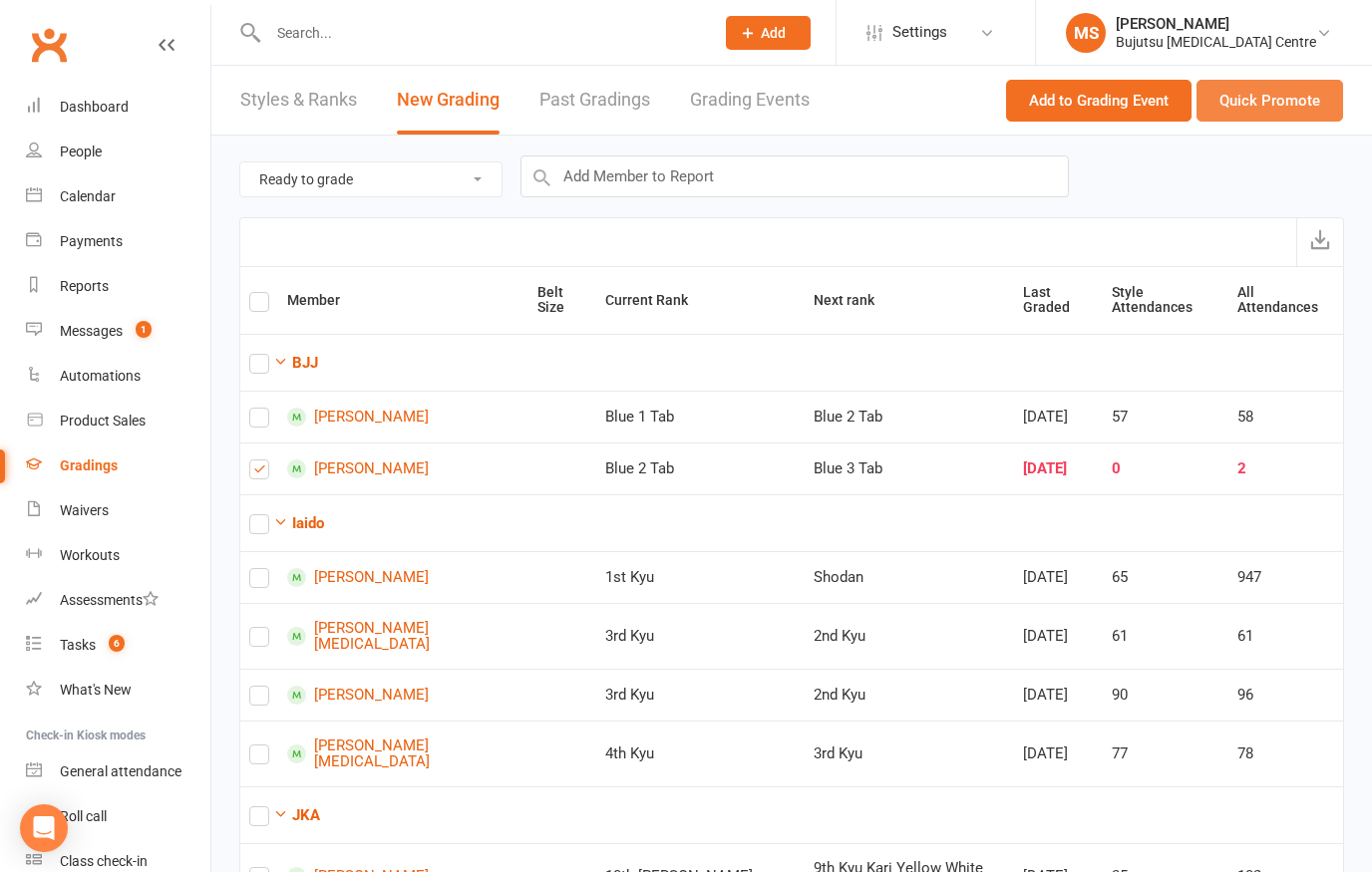 click on "Quick Promote" at bounding box center [1269, 101] 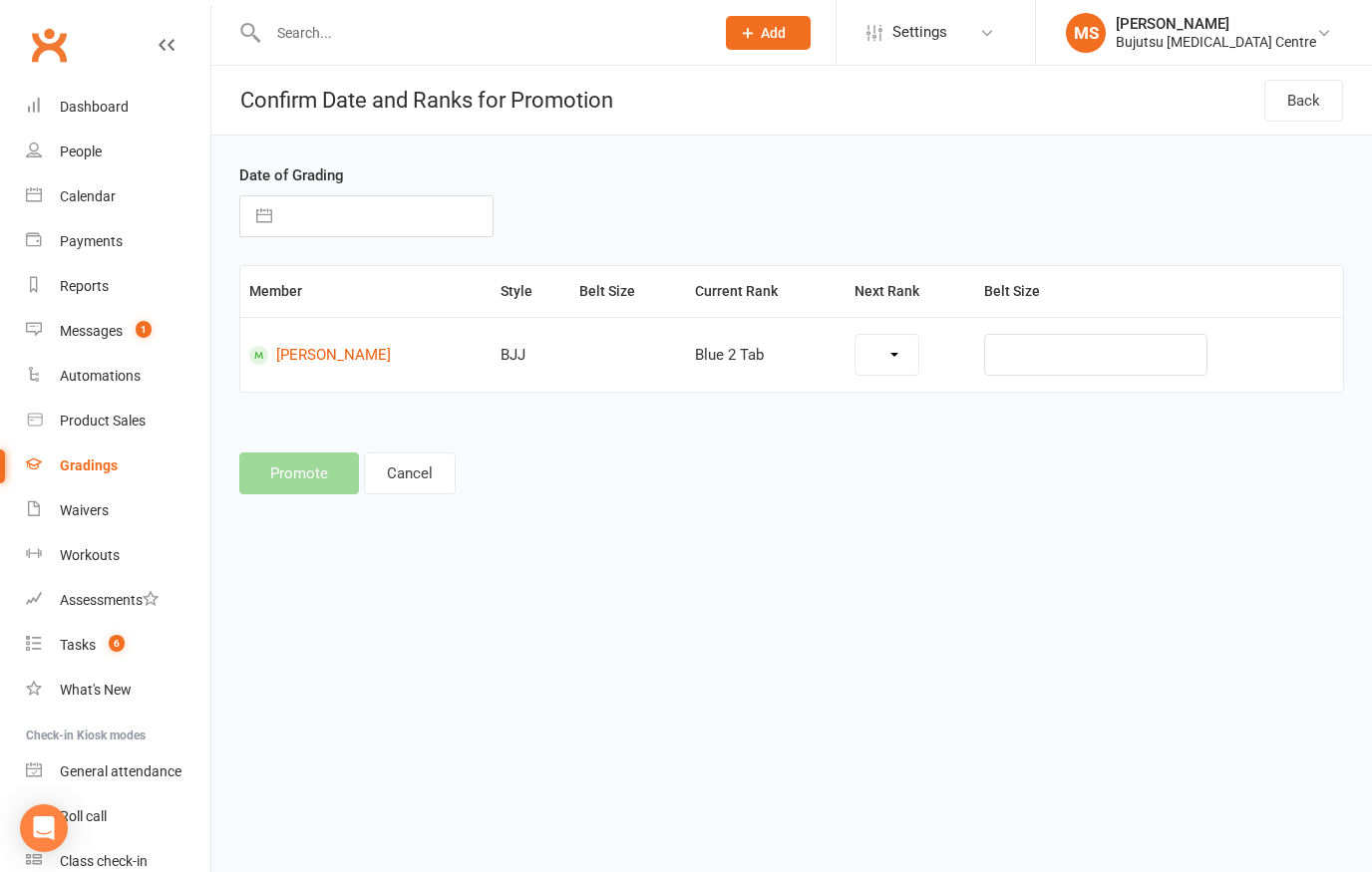 click at bounding box center (387, 216) 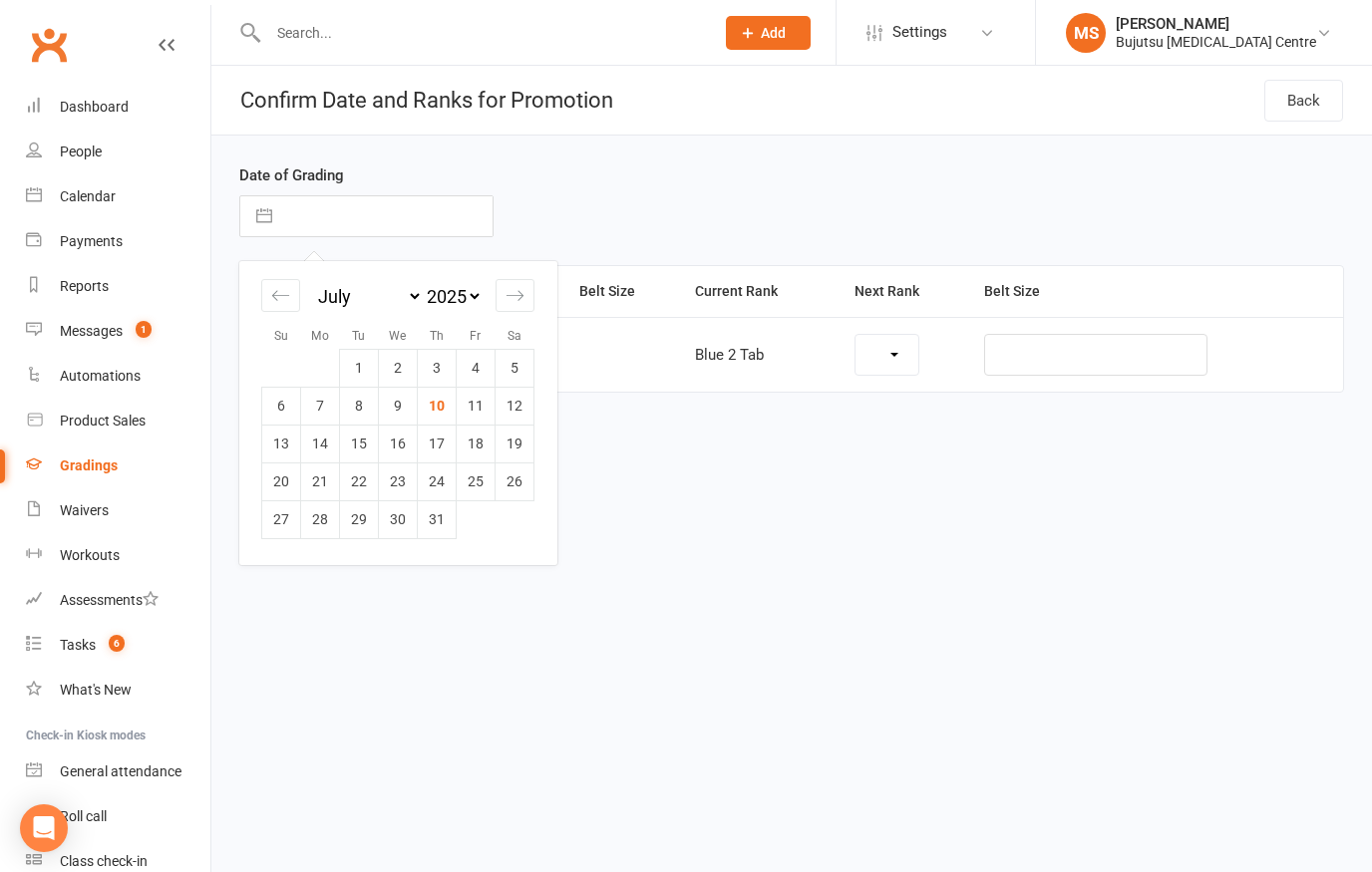 select on "1729" 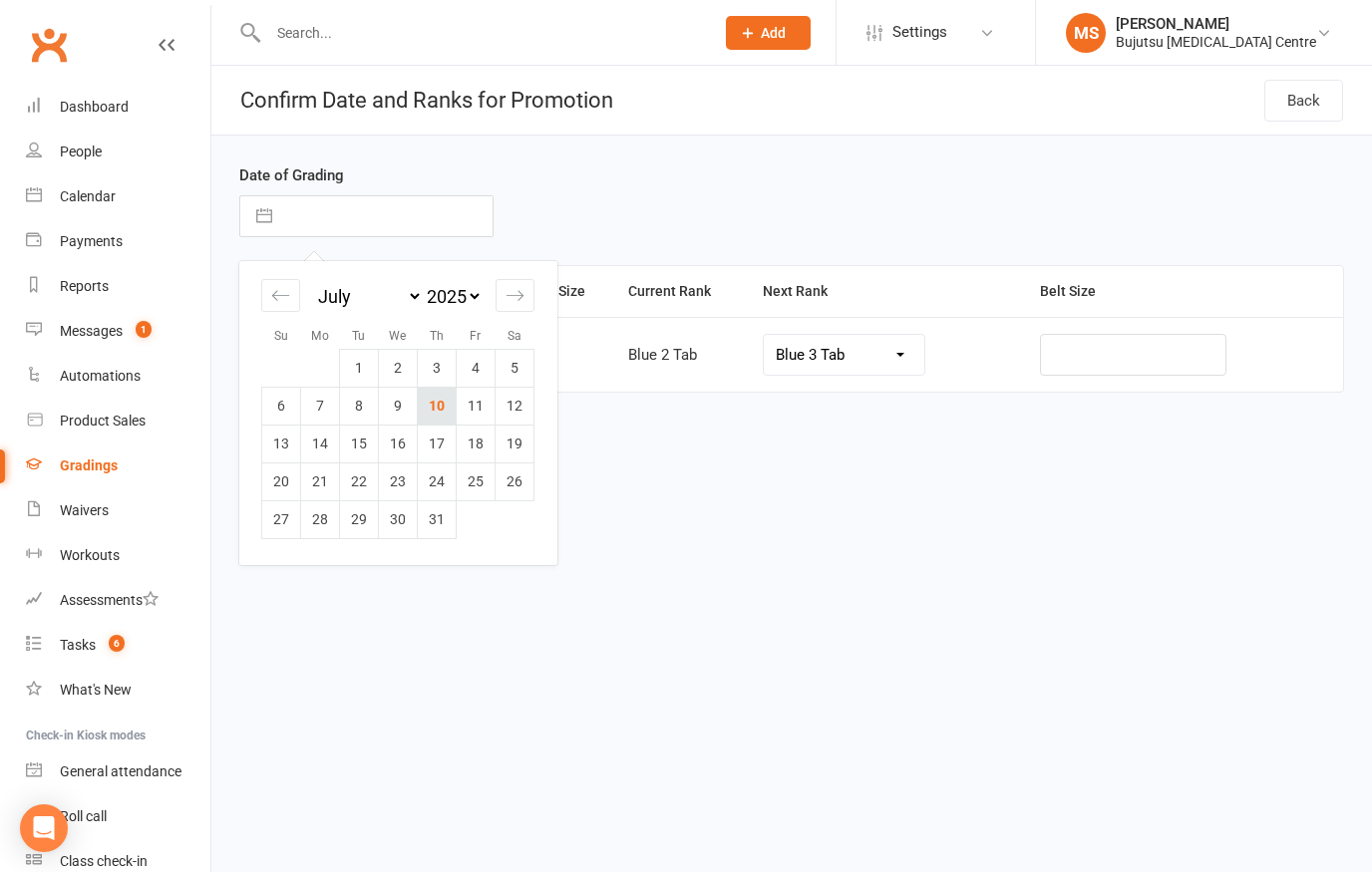 click on "10" at bounding box center [437, 406] 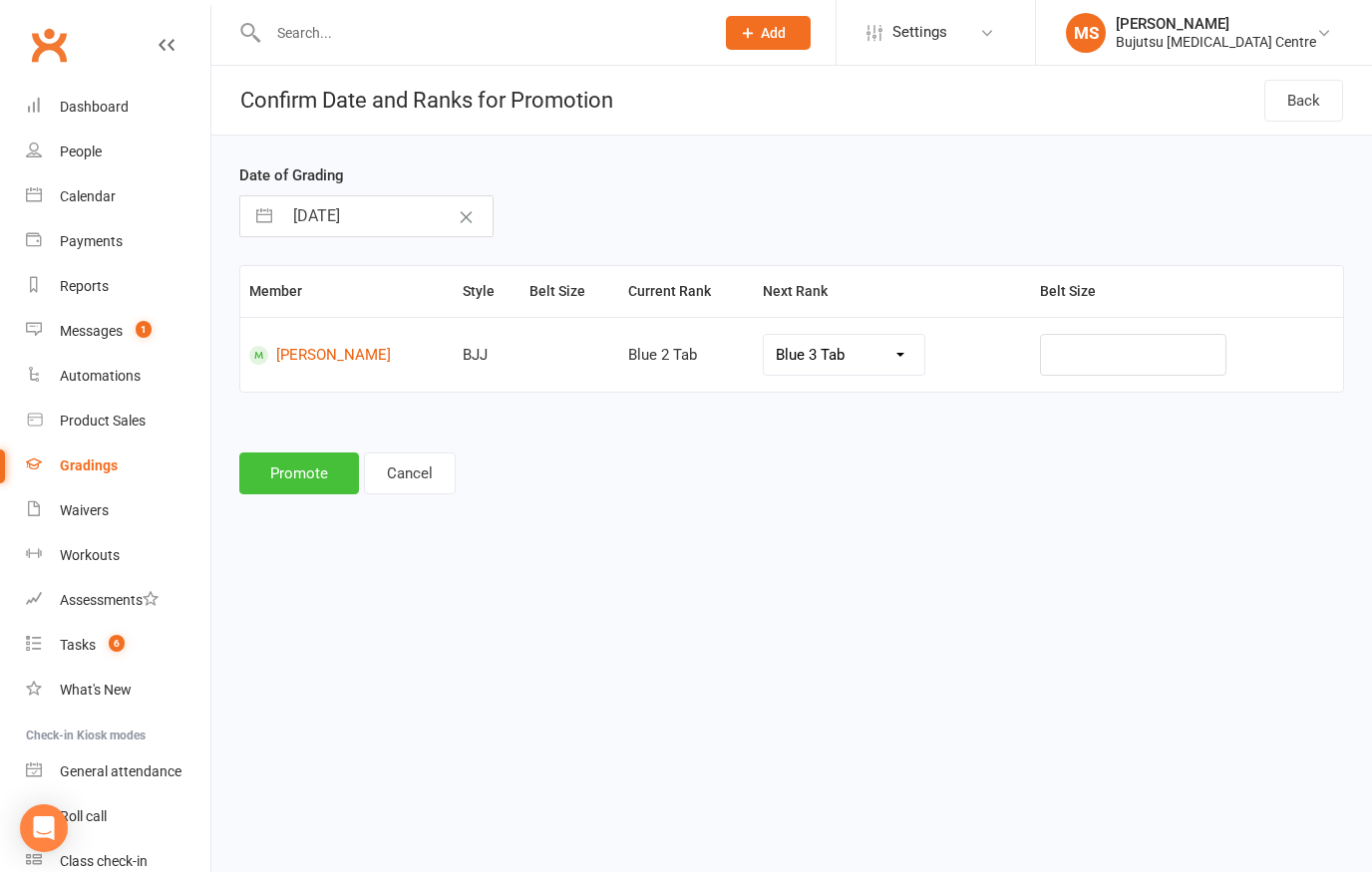 click on "Promote" at bounding box center (299, 473) 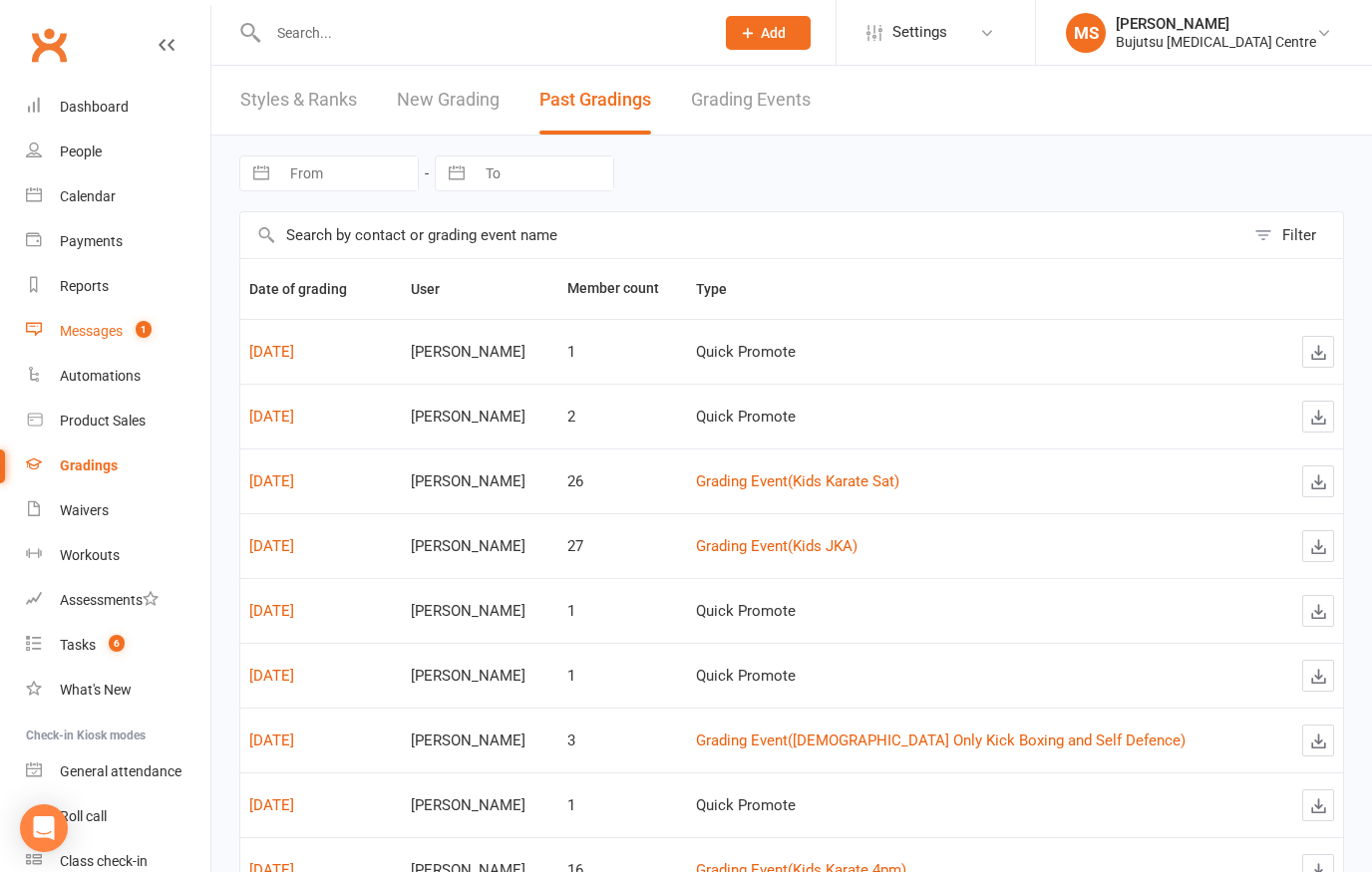 click on "Messages" at bounding box center (91, 331) 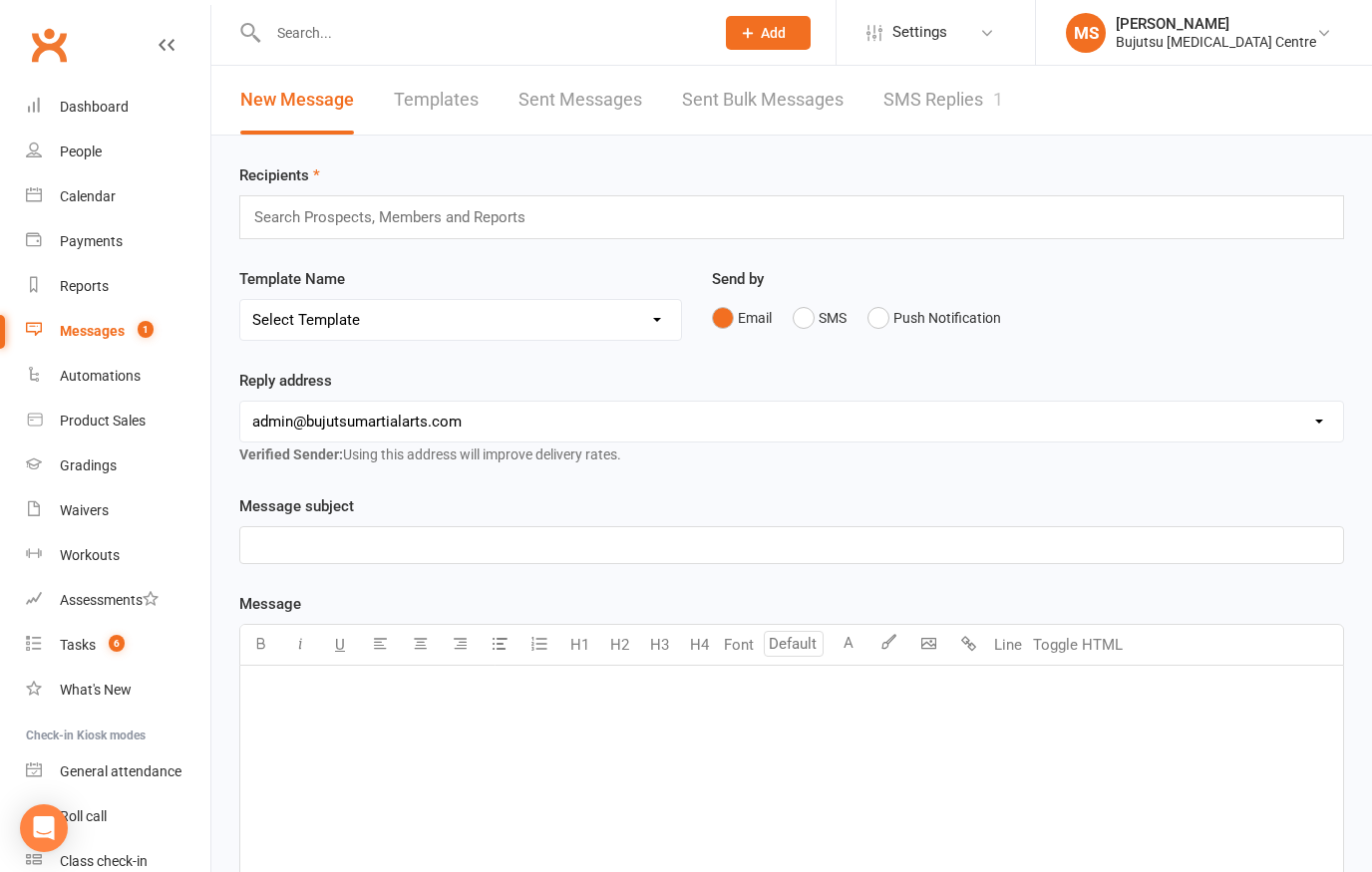 click on "SMS Replies  1" at bounding box center [943, 100] 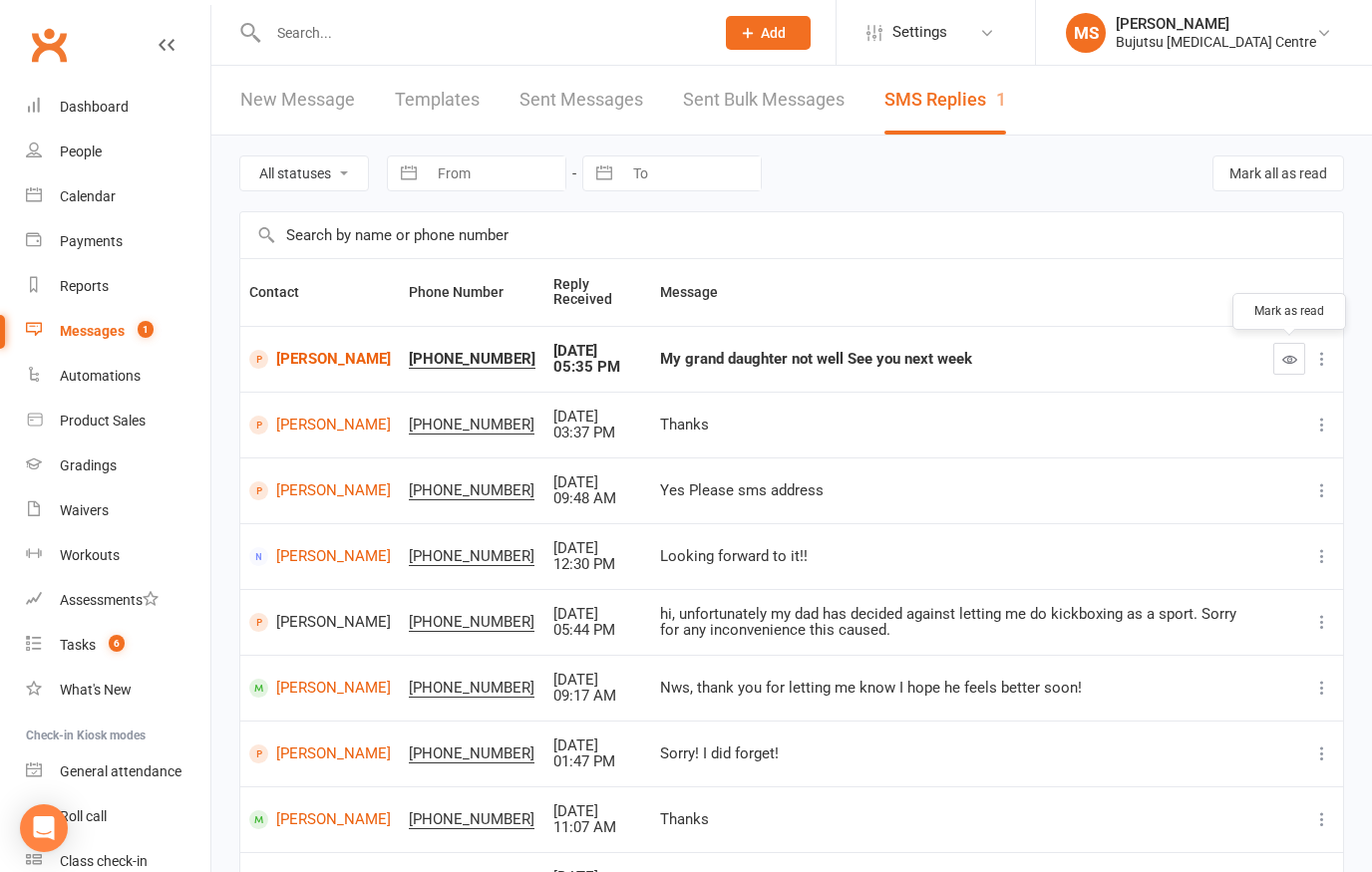 click at bounding box center [1289, 359] 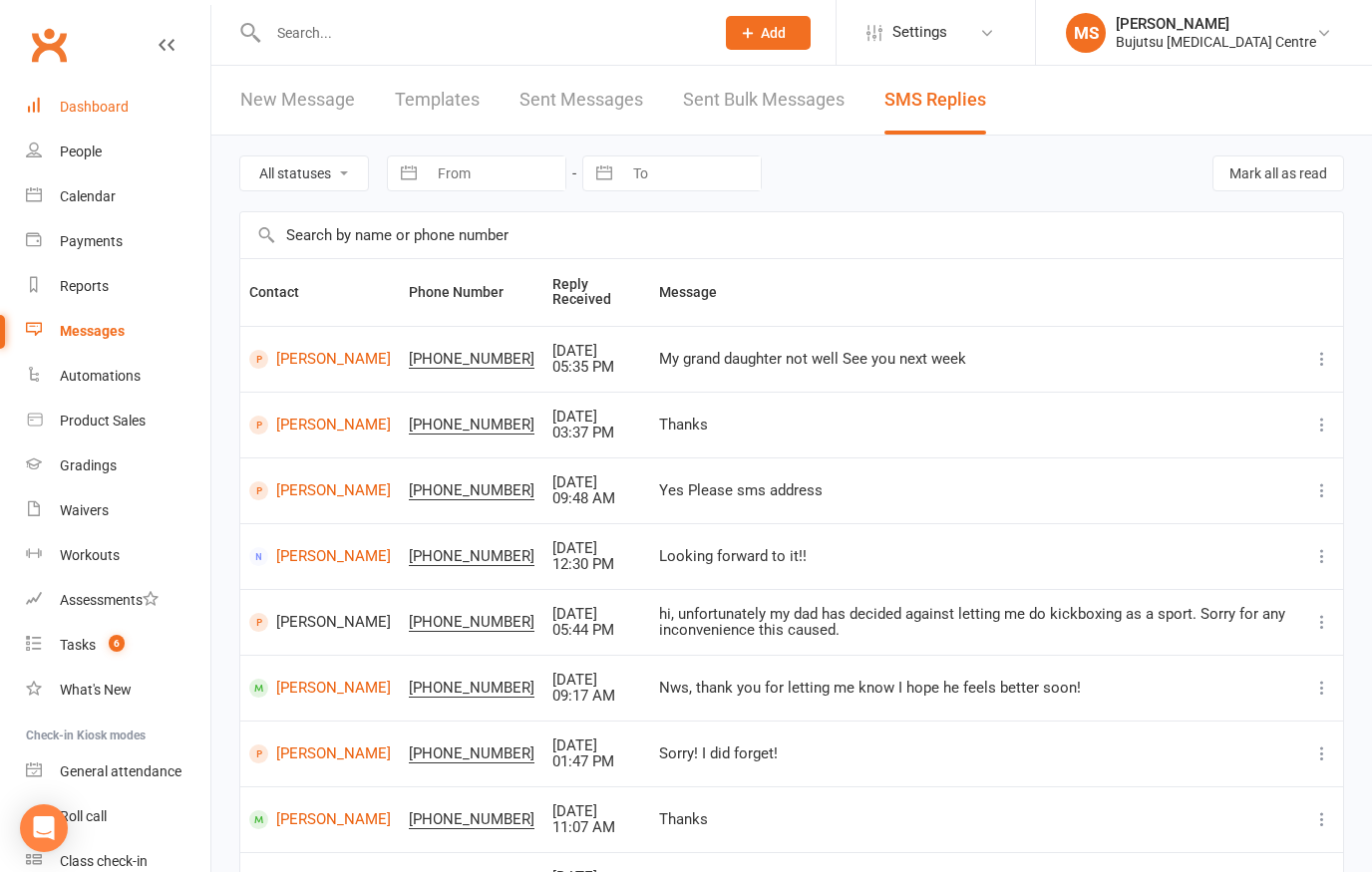 click on "Dashboard" at bounding box center (118, 107) 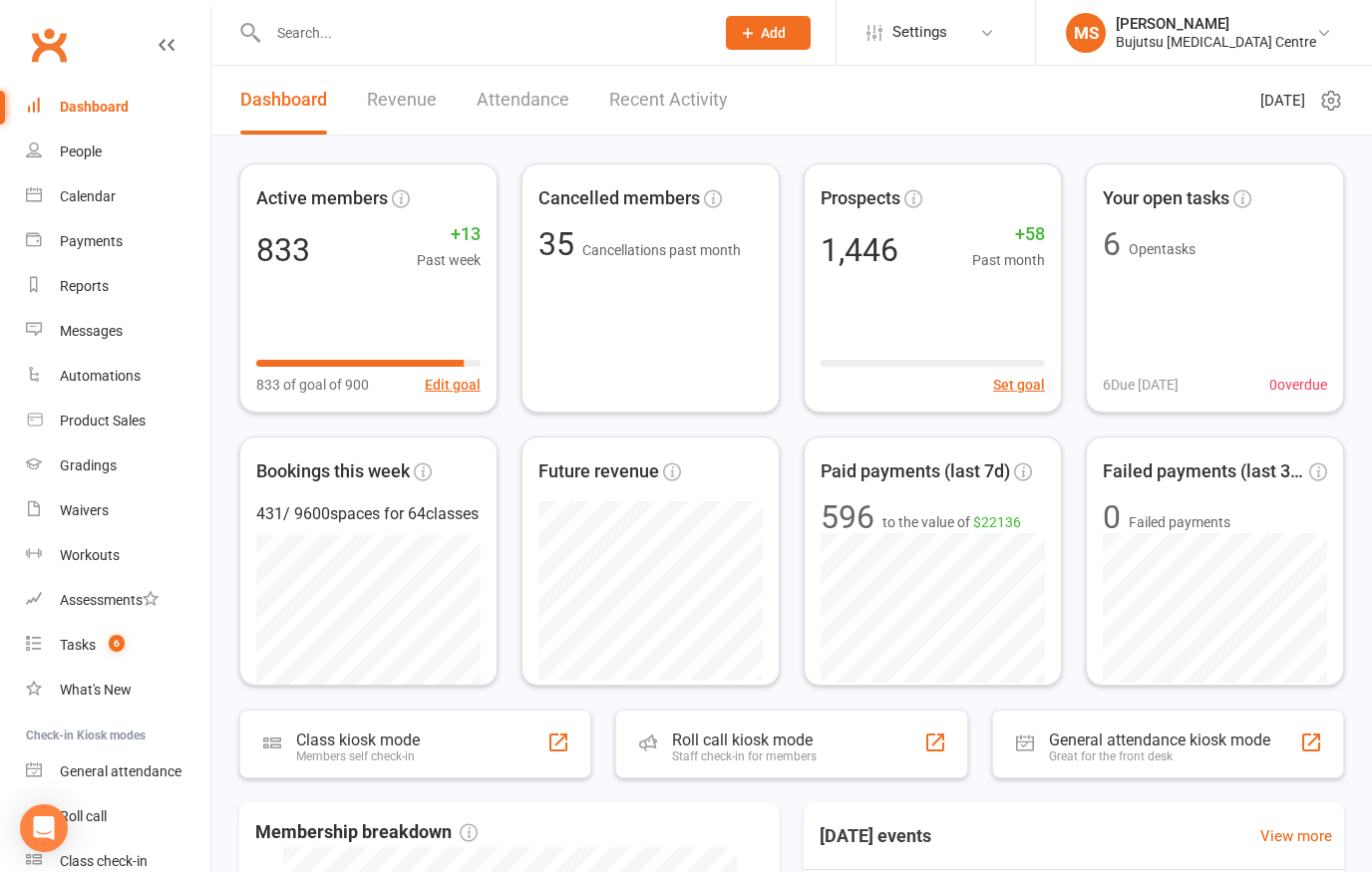 click at bounding box center [481, 33] 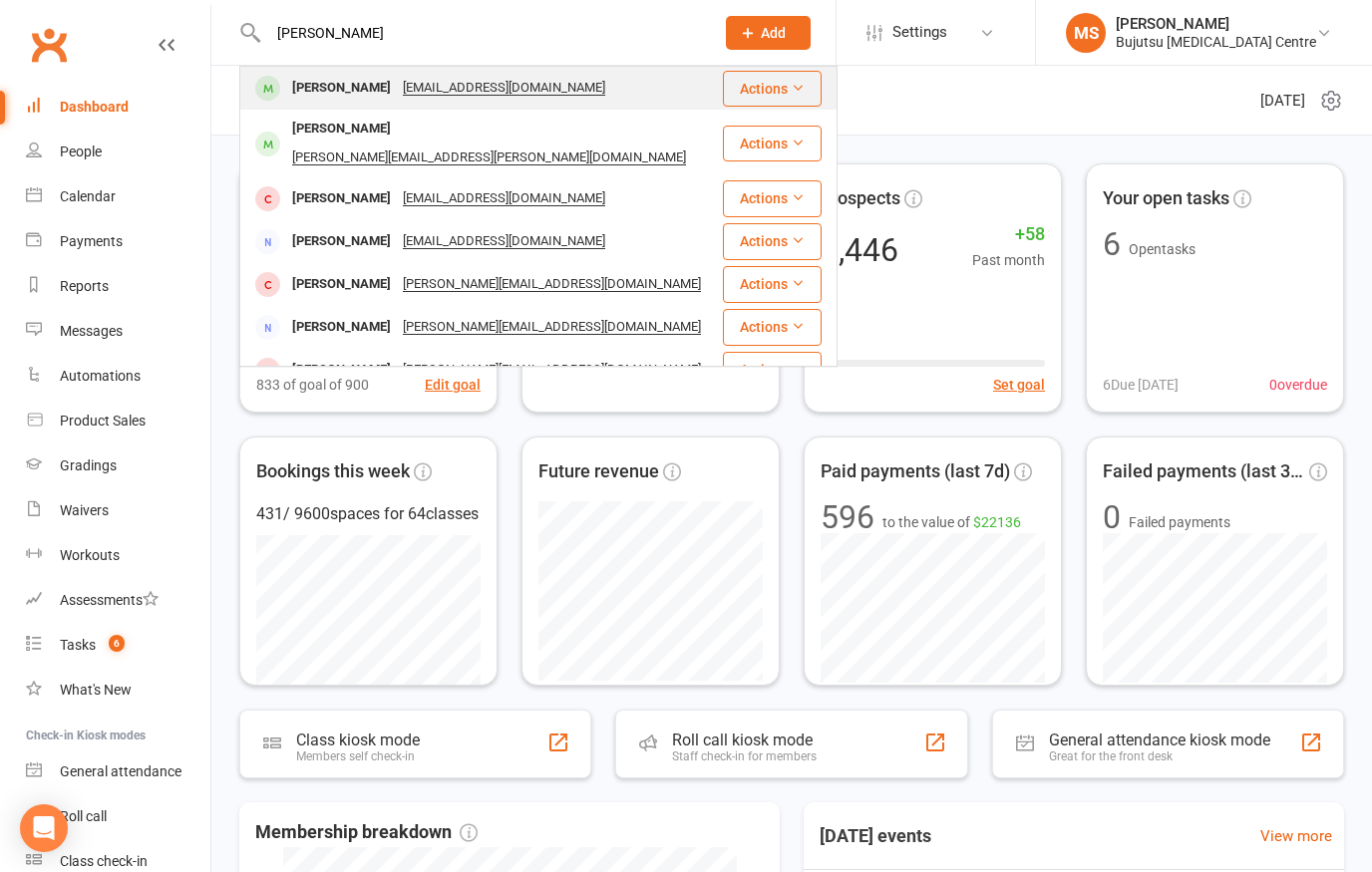 type on "Daniel mahoney" 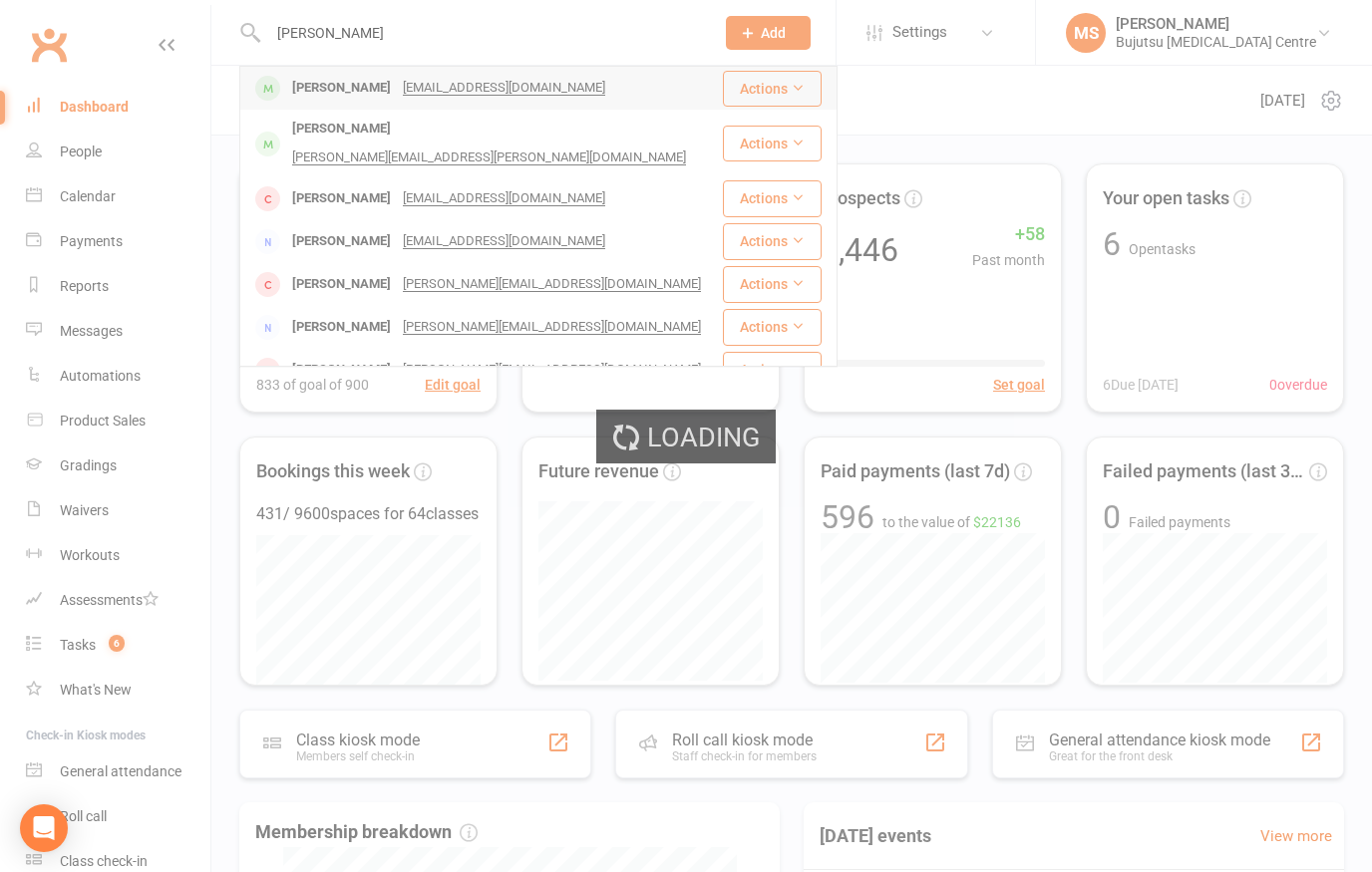 type 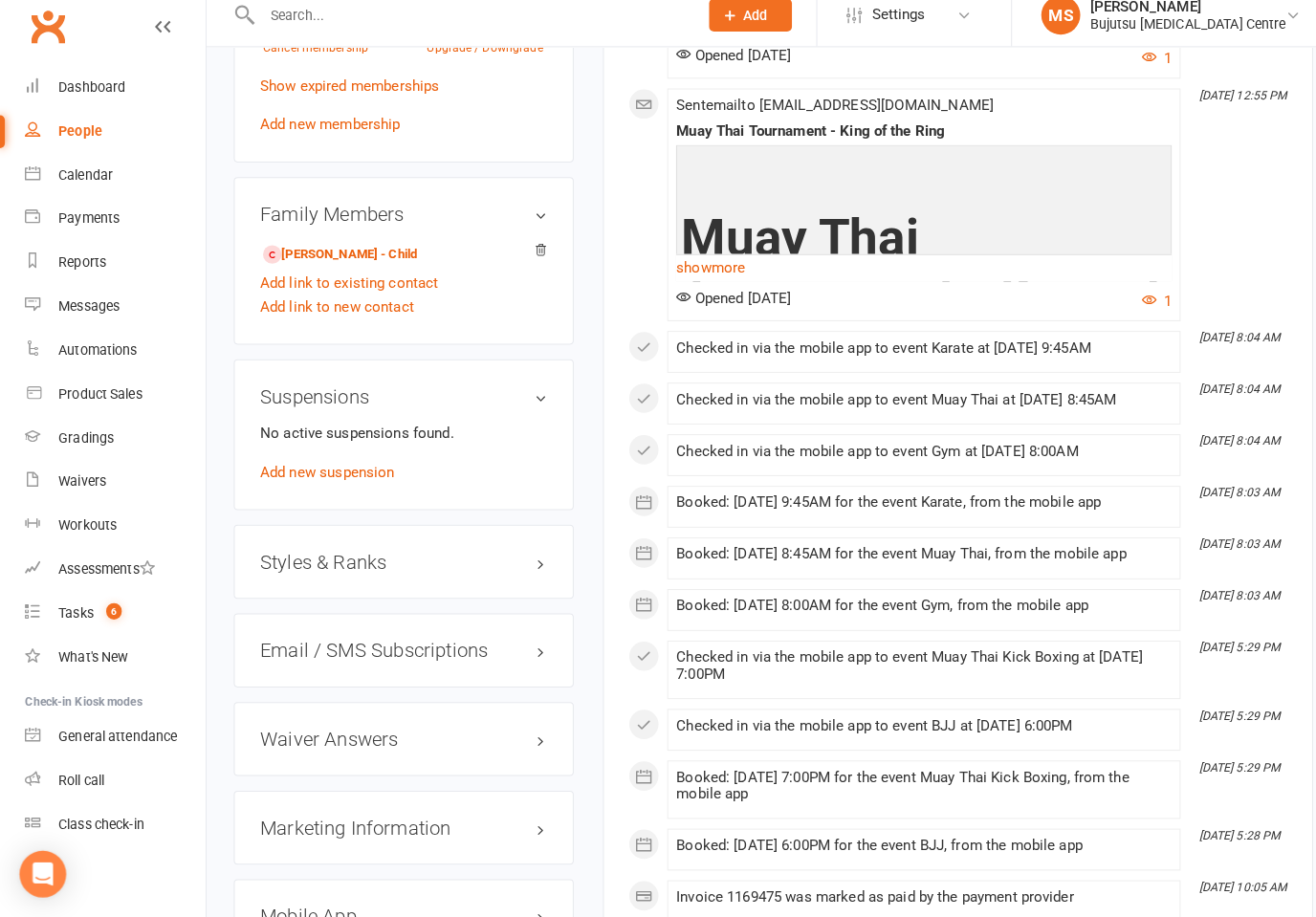 scroll, scrollTop: 1475, scrollLeft: 0, axis: vertical 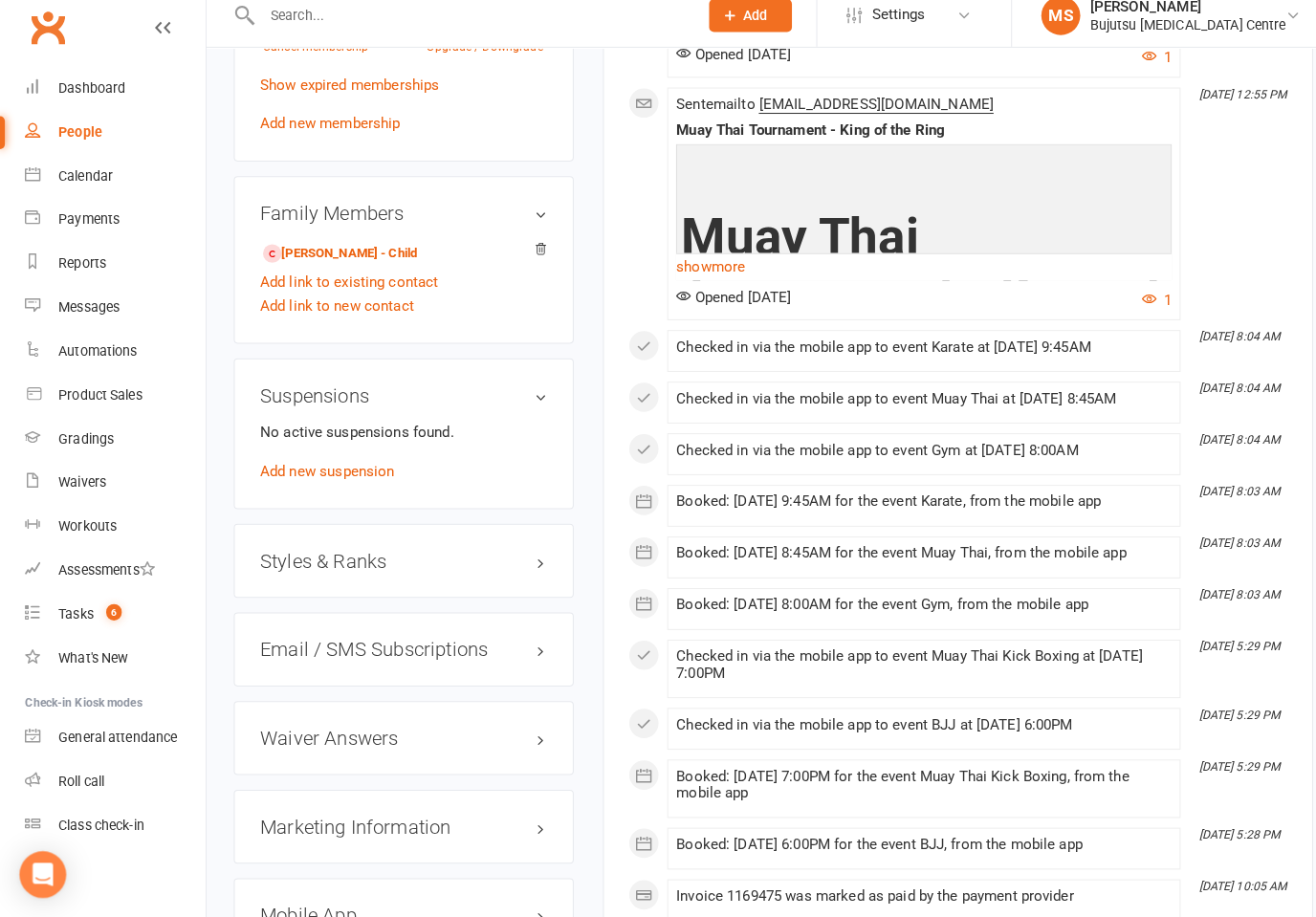 click on "Styles & Ranks" at bounding box center [396, 567] 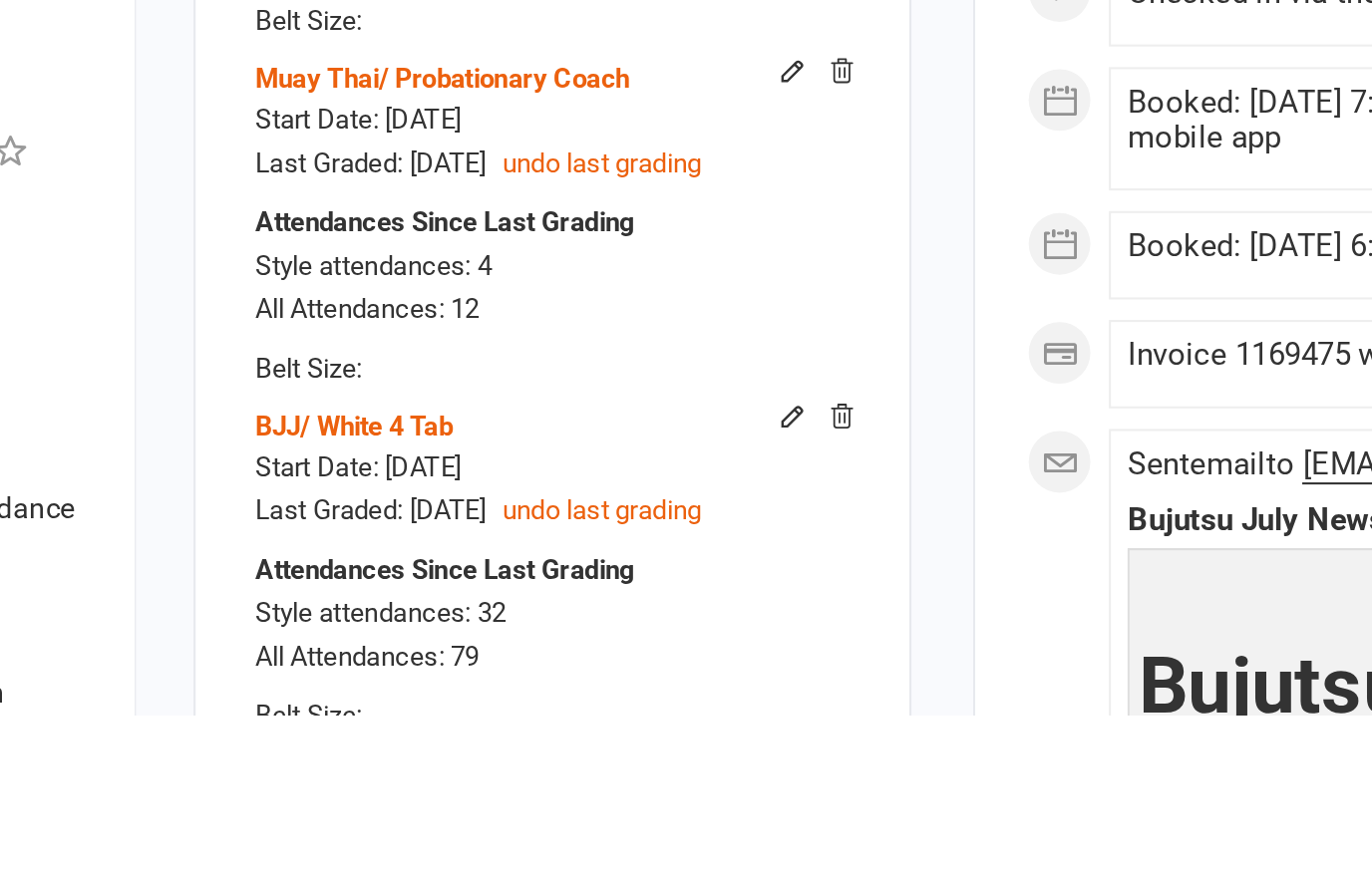 scroll, scrollTop: 1851, scrollLeft: 0, axis: vertical 